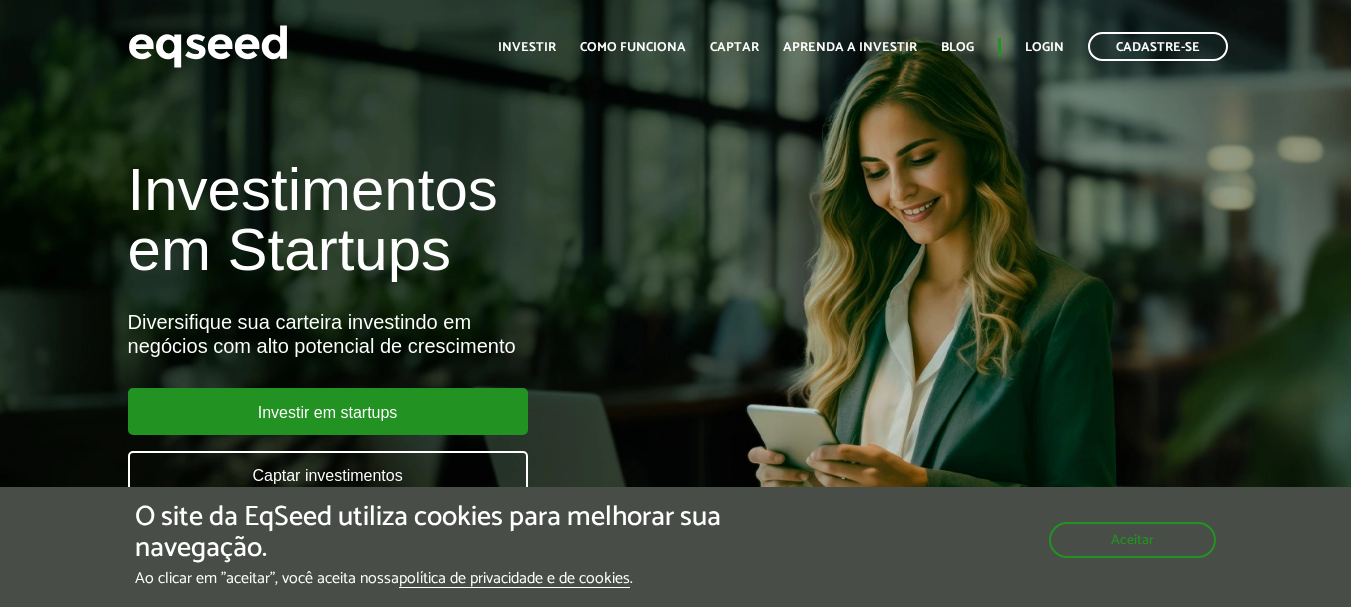 scroll, scrollTop: 0, scrollLeft: 0, axis: both 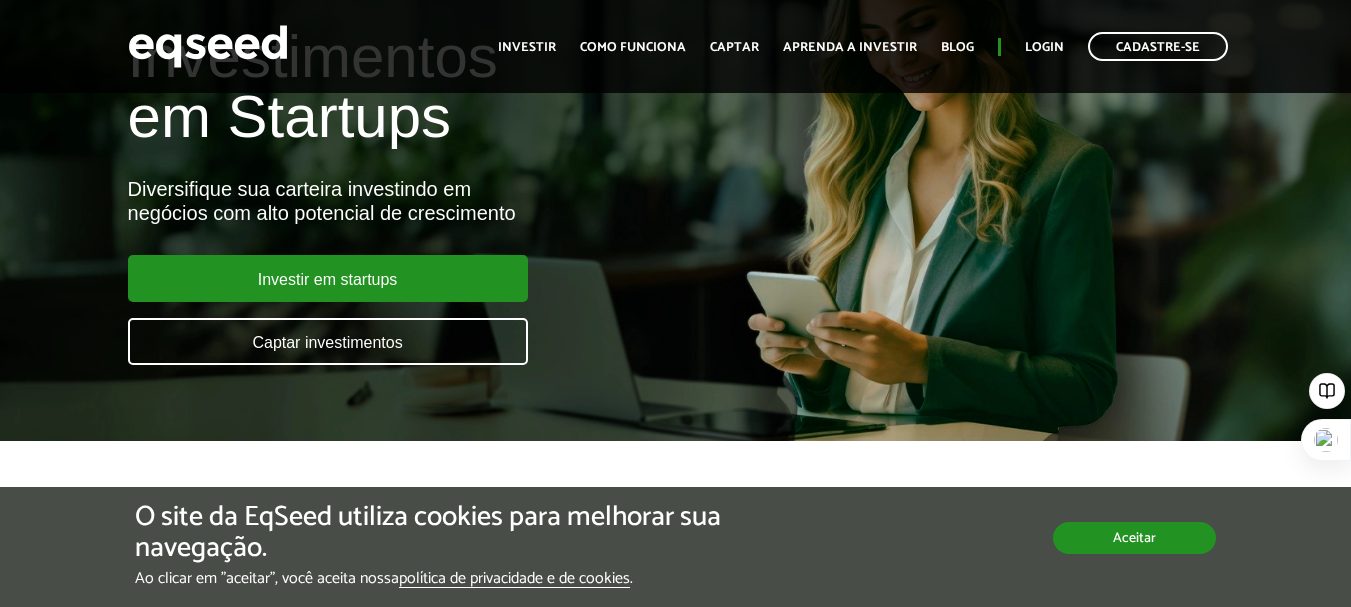 click on "Aceitar" at bounding box center (1134, 538) 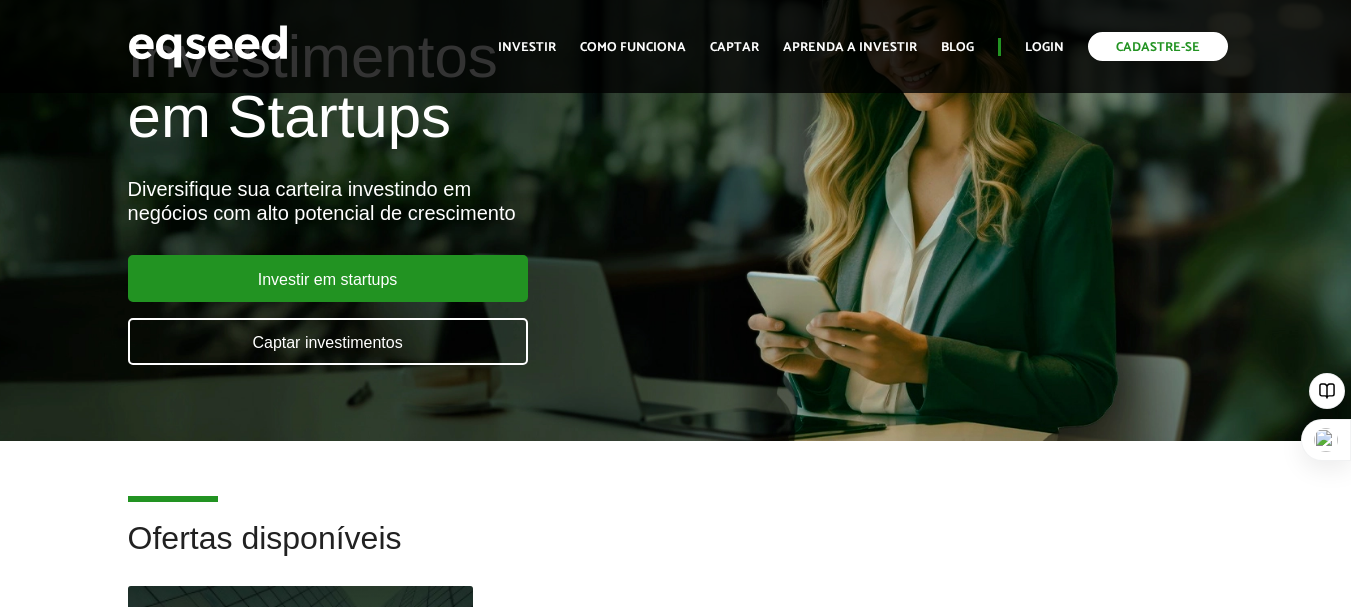 click on "Cadastre-se" at bounding box center [1158, 46] 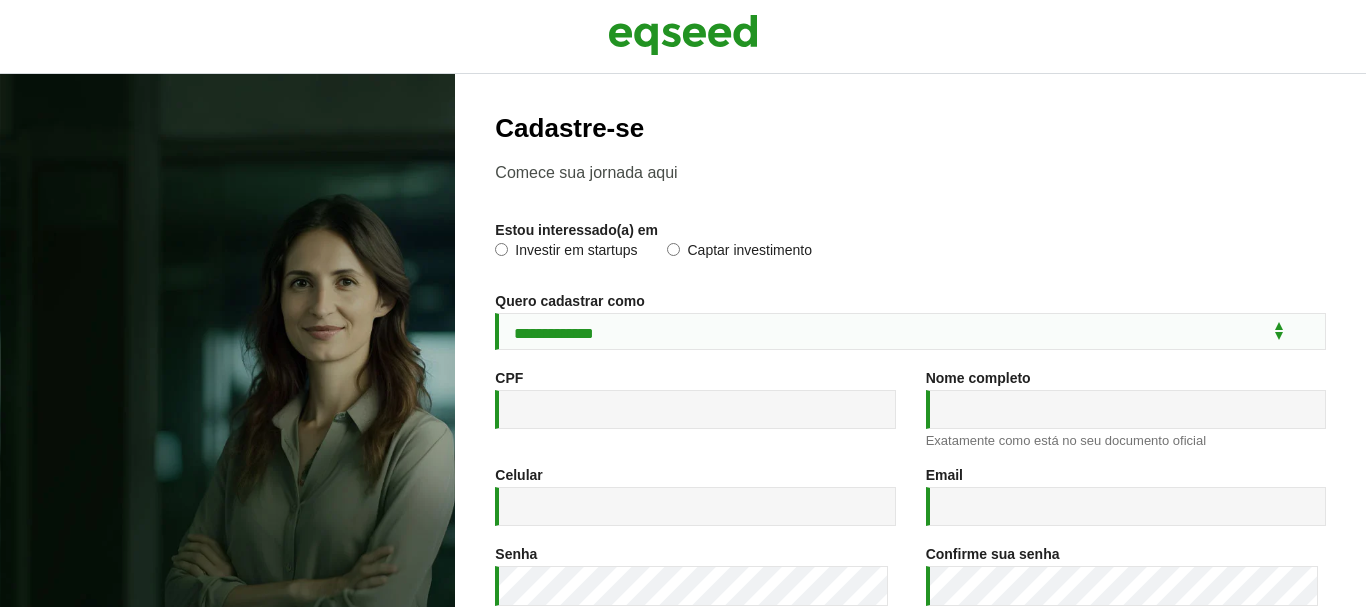 scroll, scrollTop: 0, scrollLeft: 0, axis: both 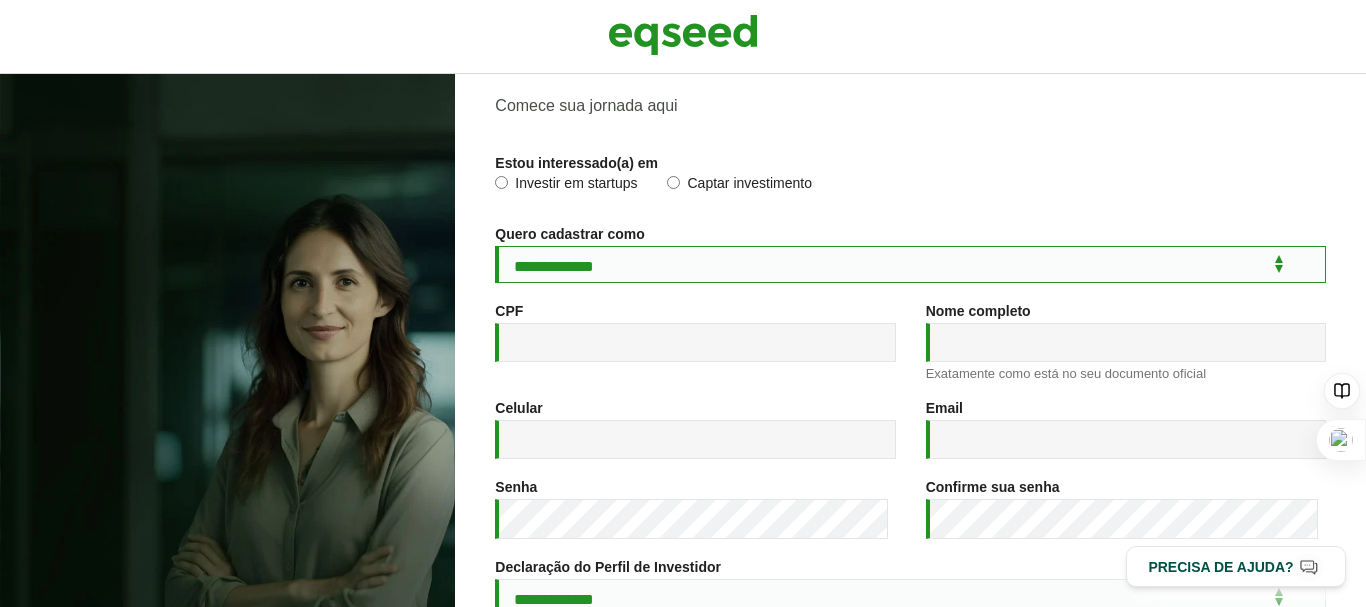 click on "**********" at bounding box center [910, 264] 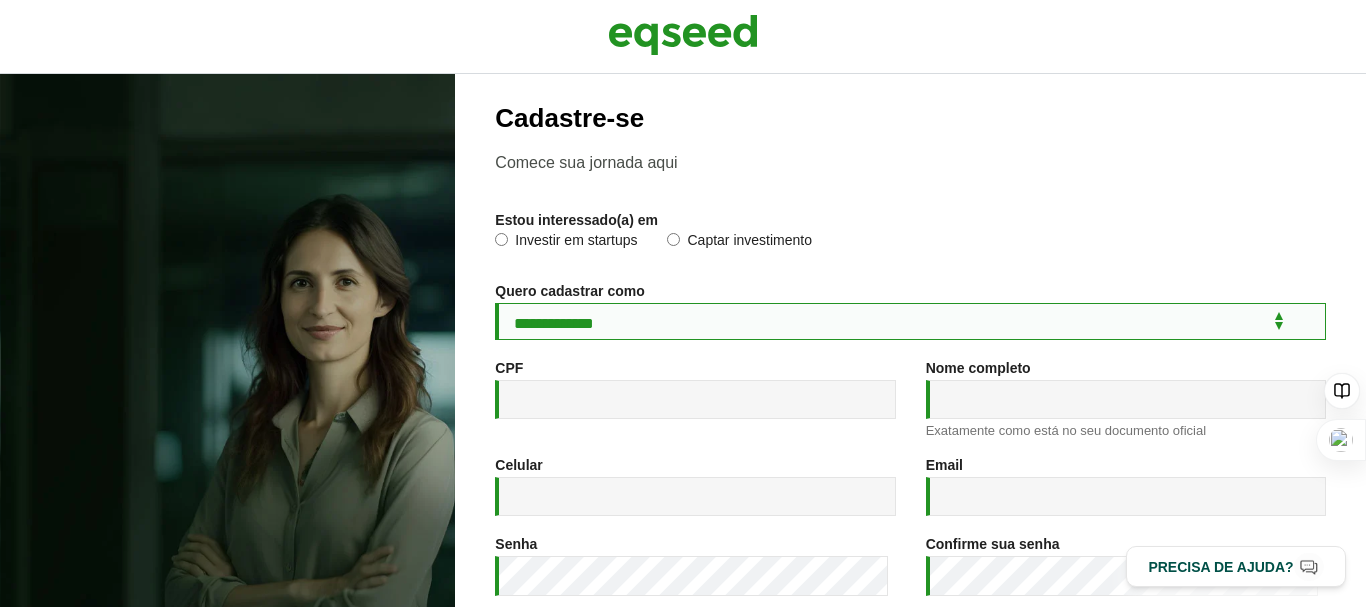 scroll, scrollTop: 0, scrollLeft: 0, axis: both 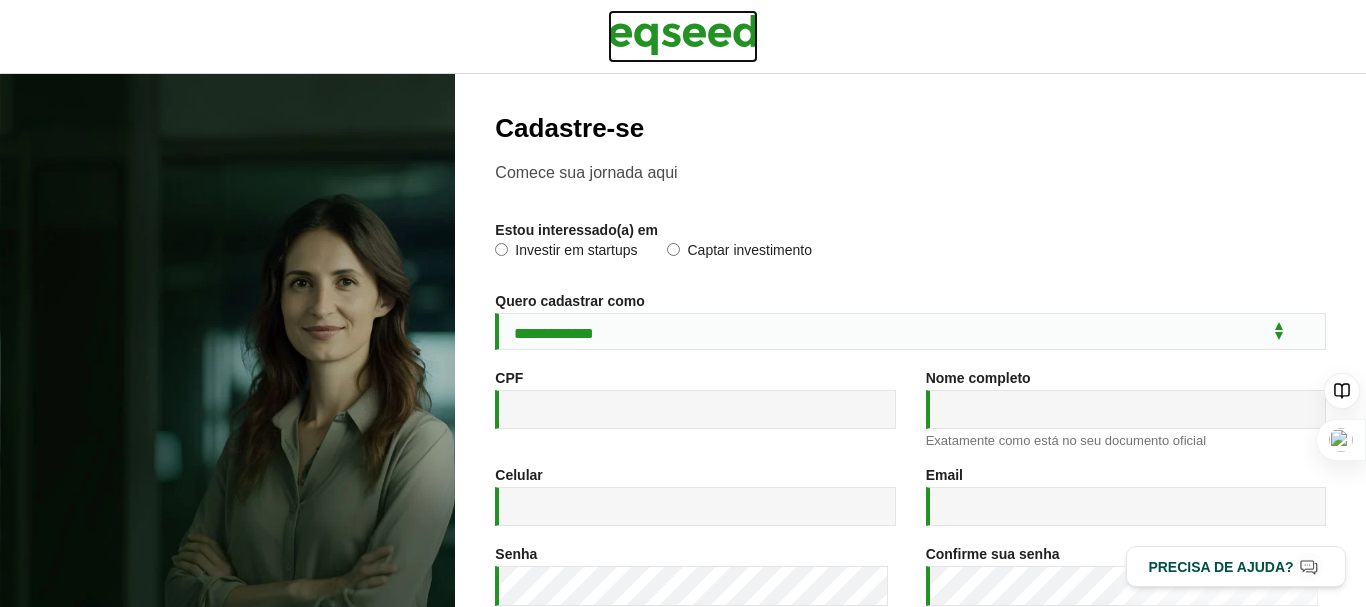 click at bounding box center (683, 35) 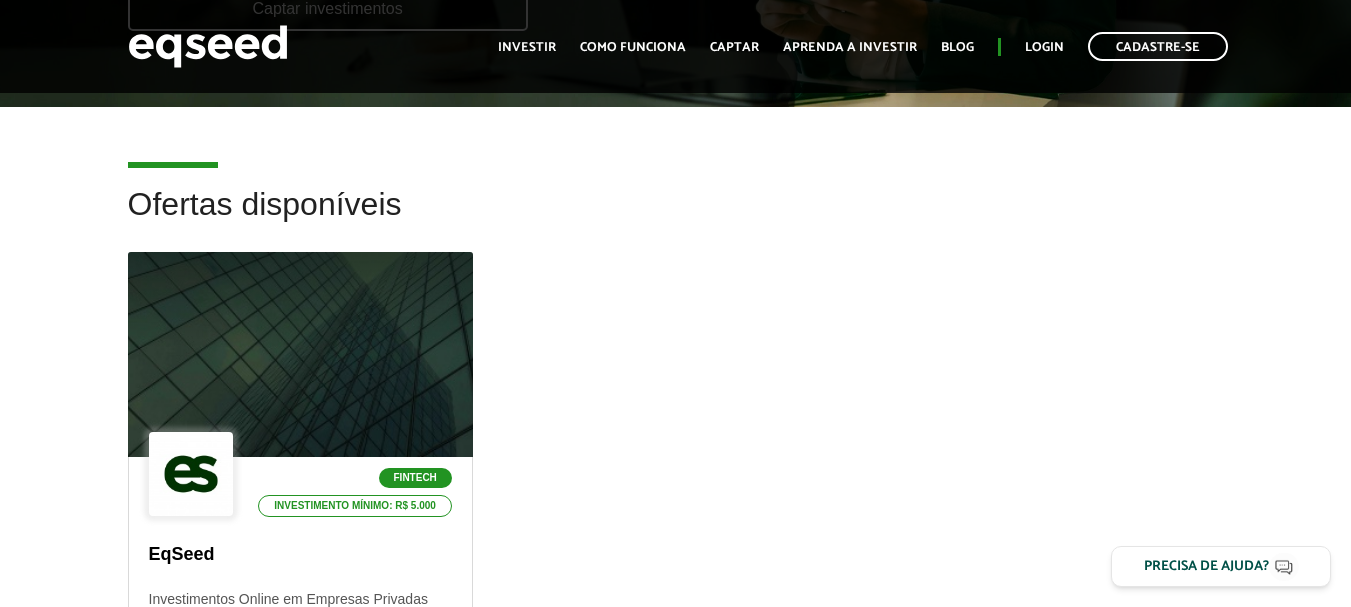 scroll, scrollTop: 484, scrollLeft: 0, axis: vertical 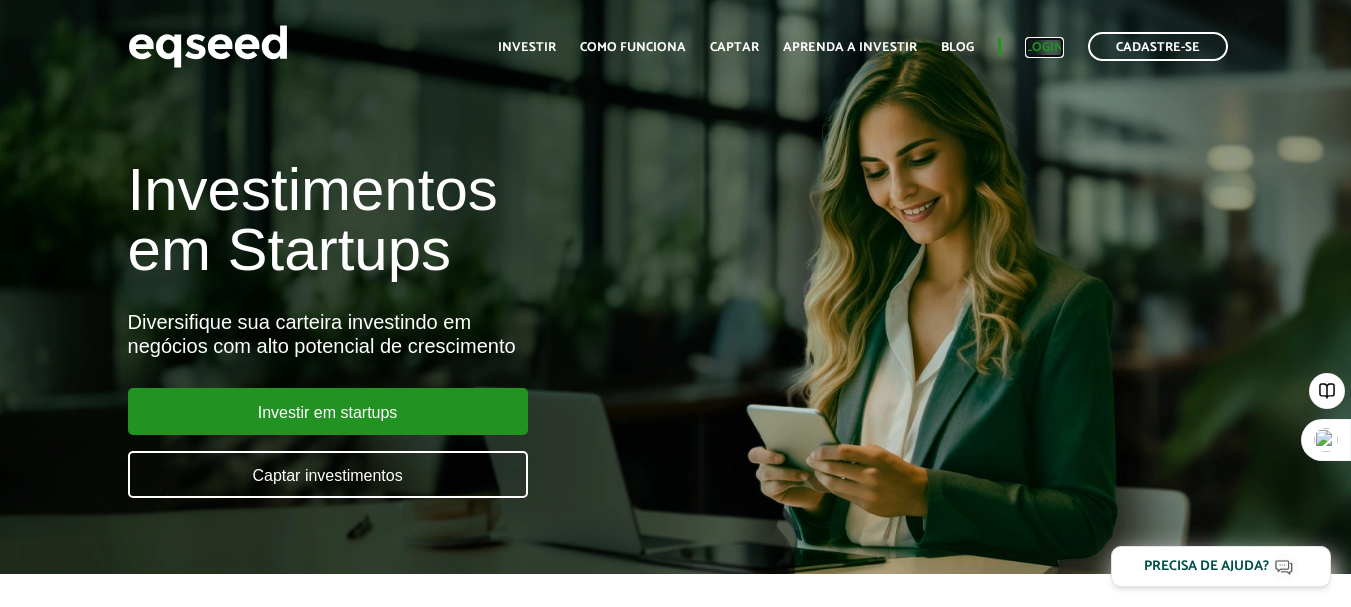 click on "Login" at bounding box center [1044, 47] 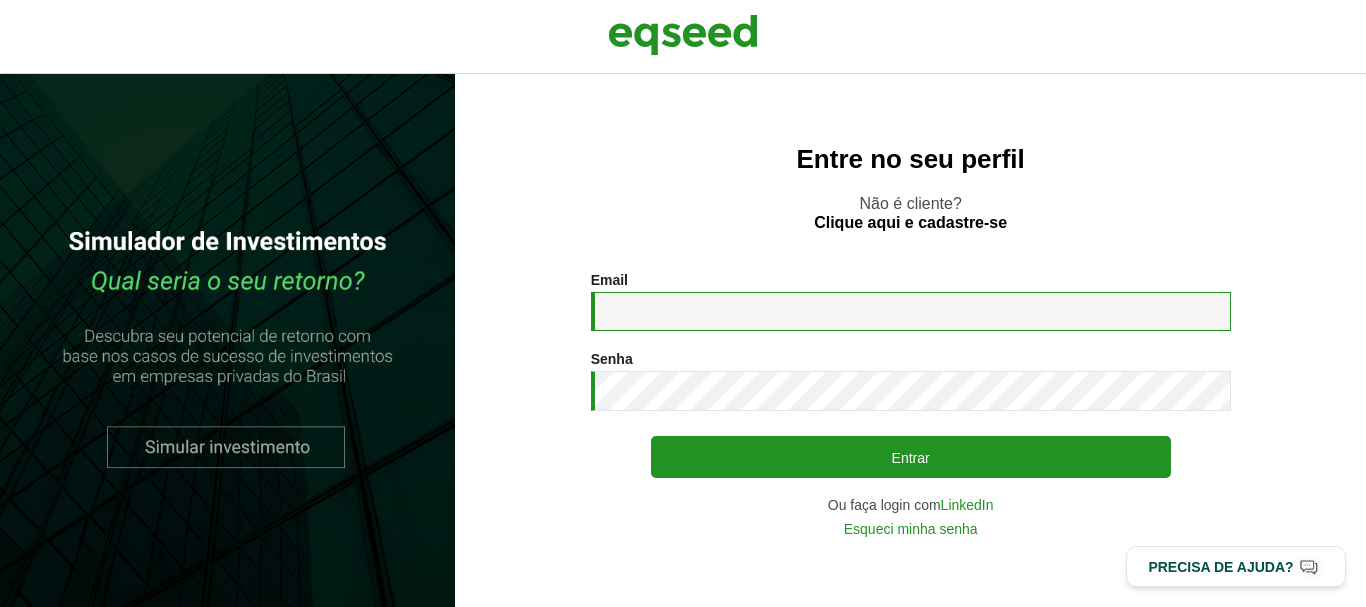 type on "**********" 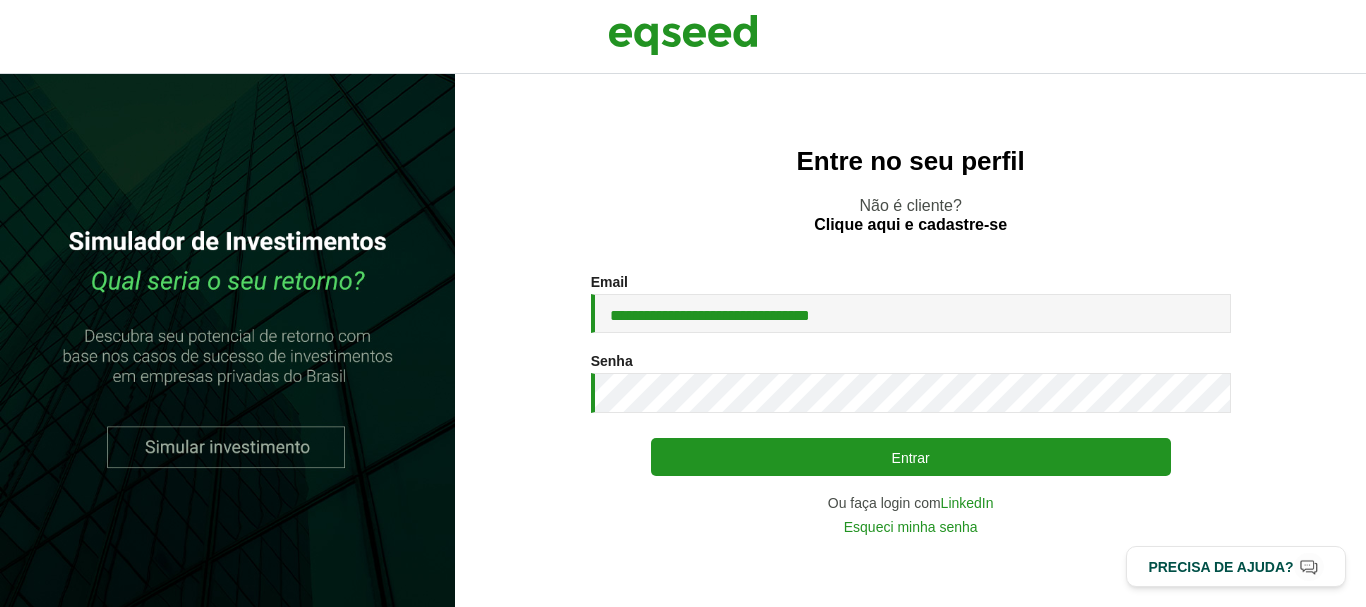 click on "Entrar" at bounding box center [911, 457] 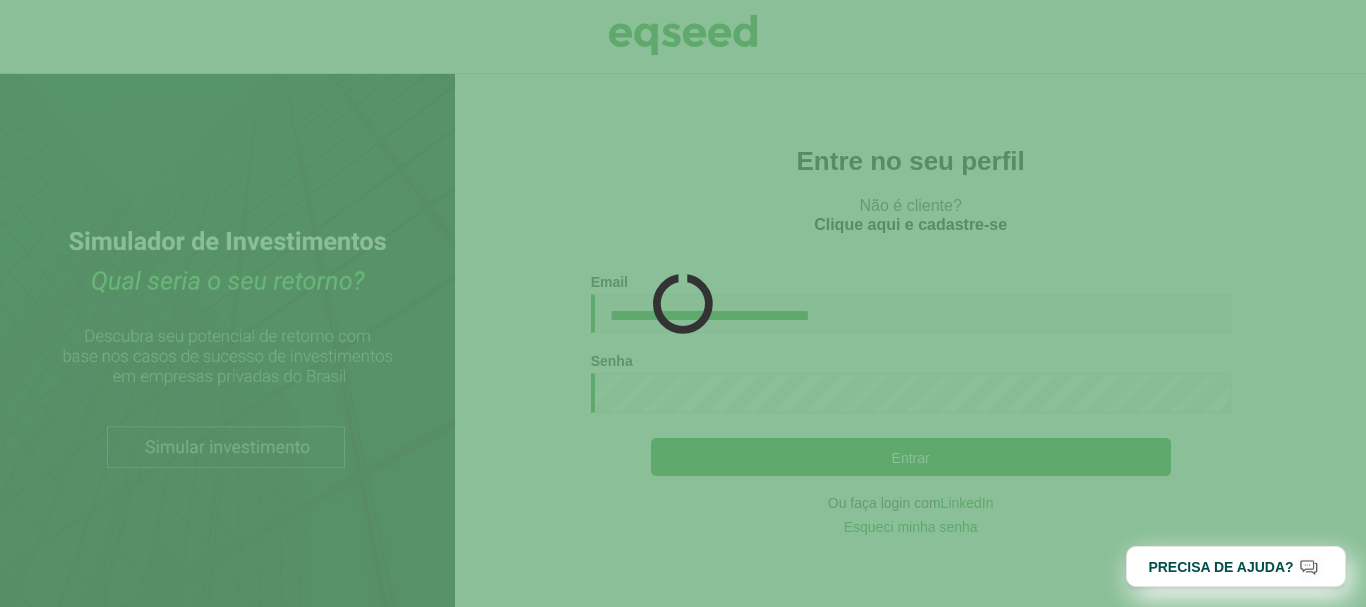 scroll, scrollTop: 0, scrollLeft: 0, axis: both 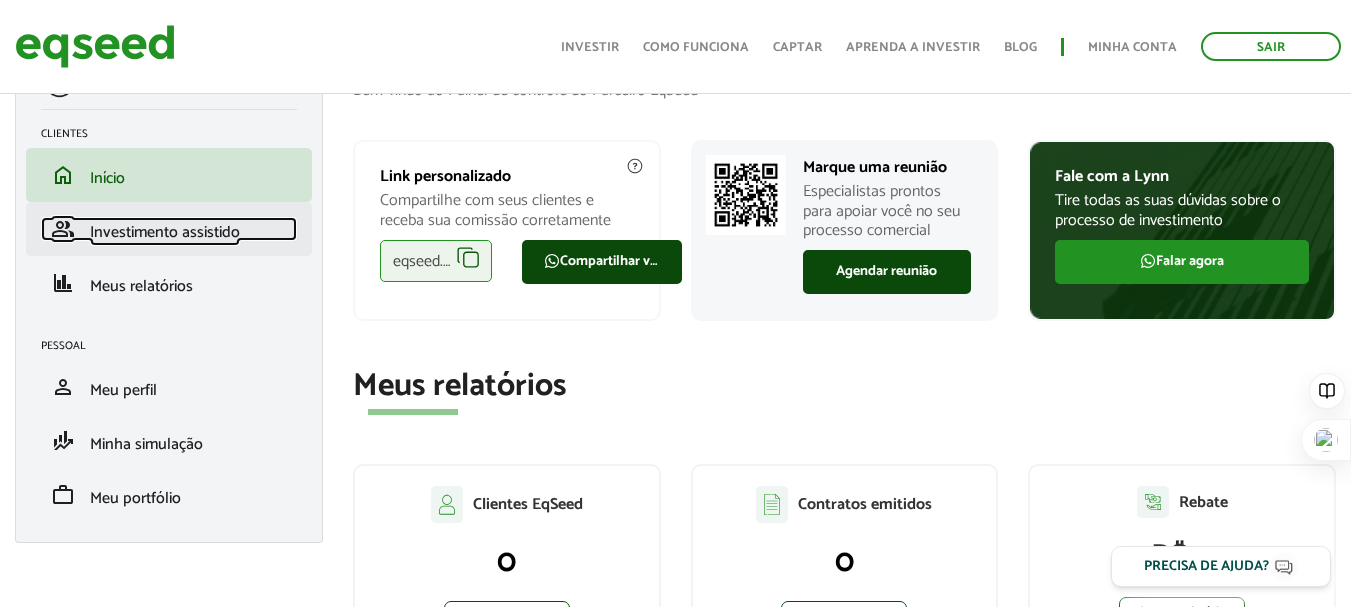 click on "Investimento assistido" at bounding box center [165, 232] 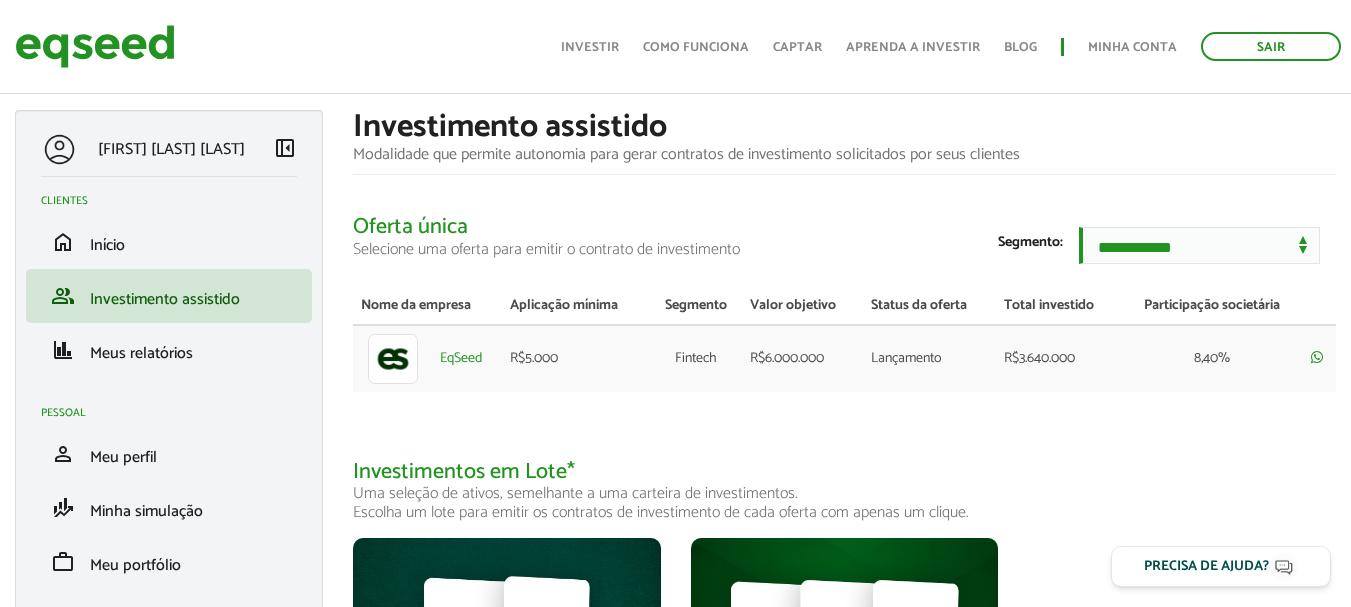 scroll, scrollTop: 42, scrollLeft: 0, axis: vertical 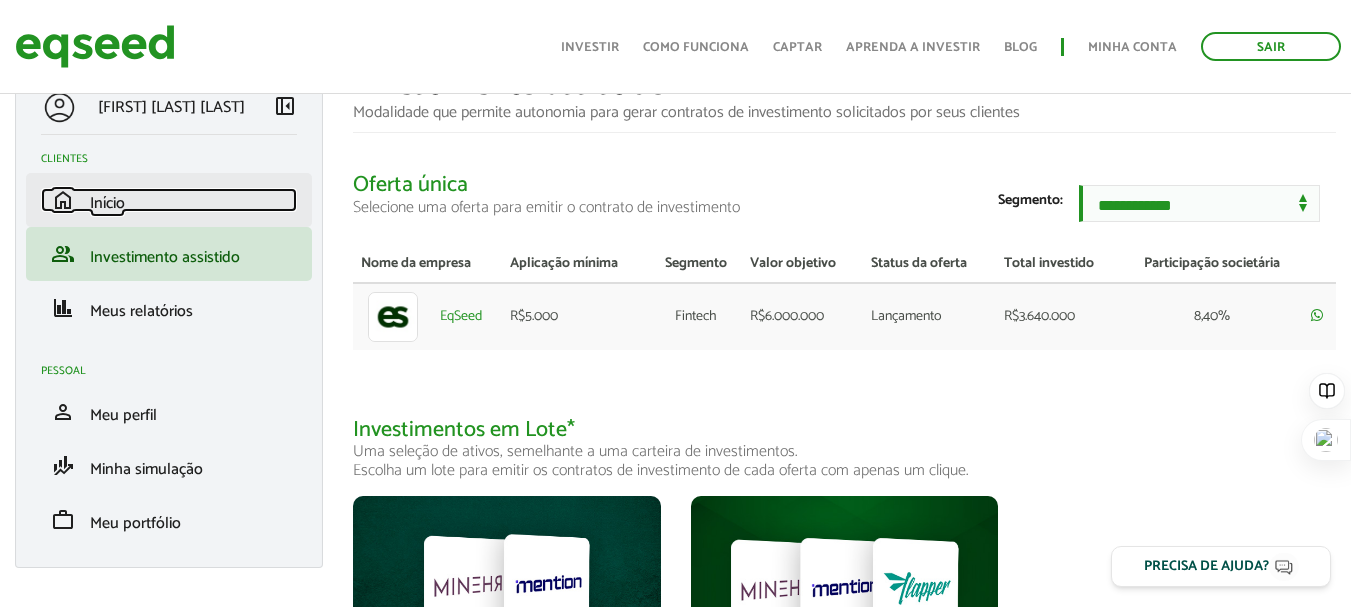 click on "Início" at bounding box center [107, 203] 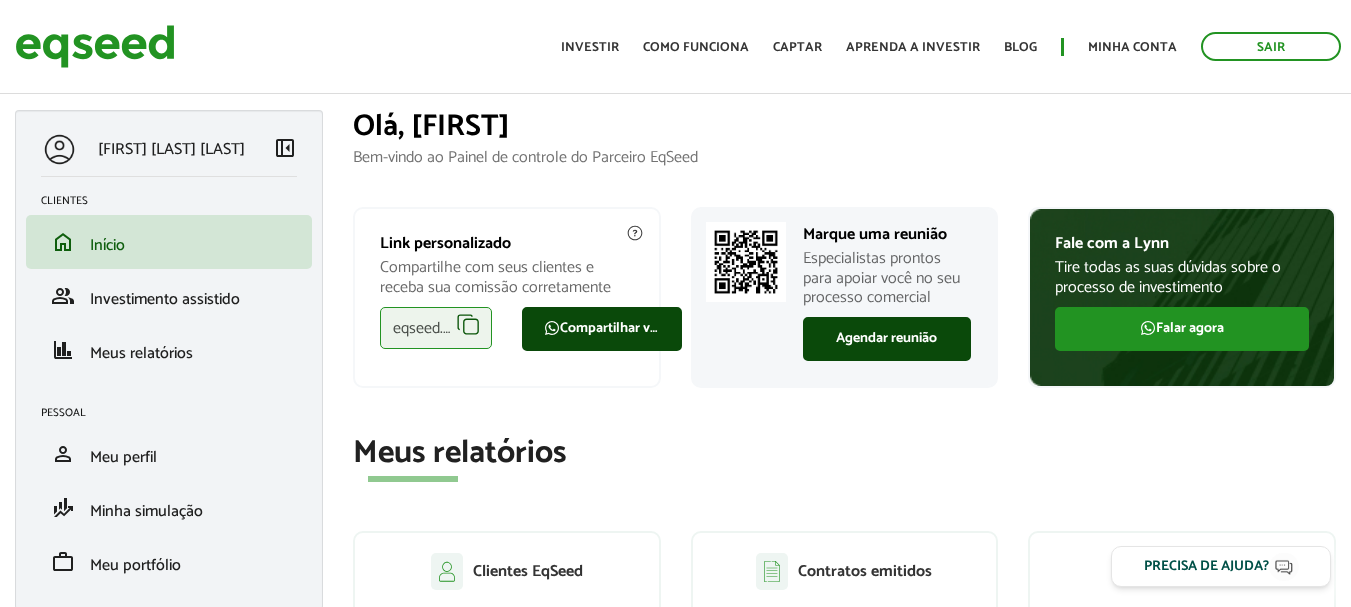 scroll, scrollTop: 0, scrollLeft: 0, axis: both 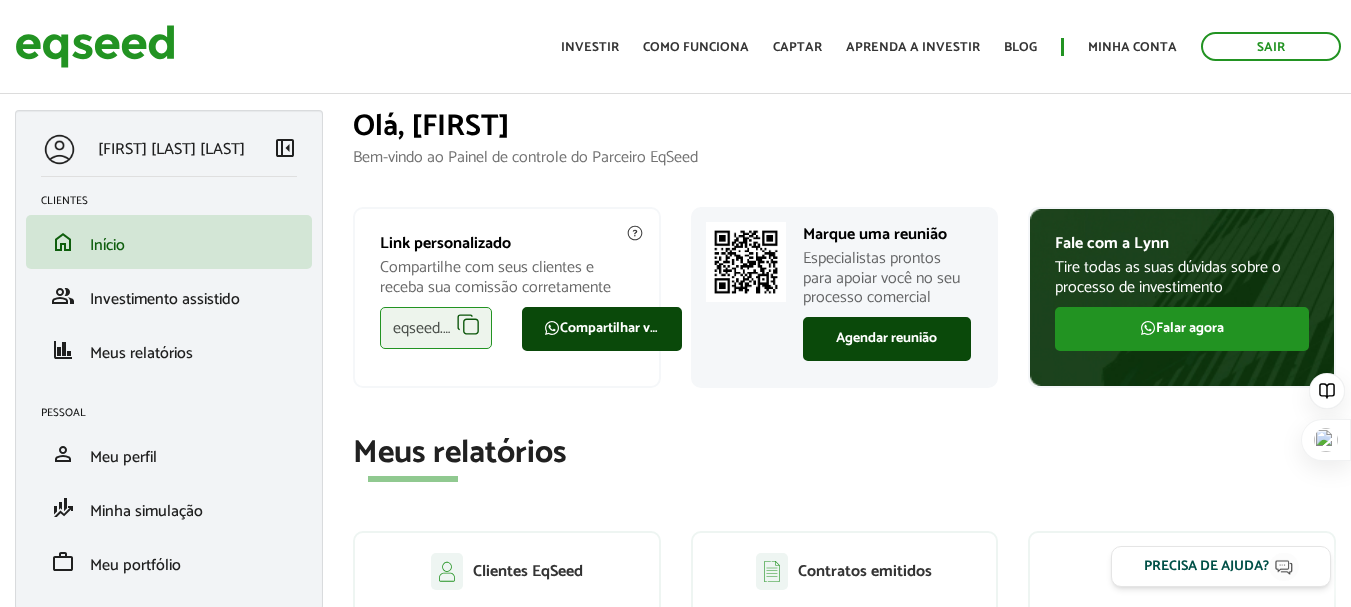 click on "eqseed.com/a/is/fabio.scarparo" at bounding box center [436, 328] 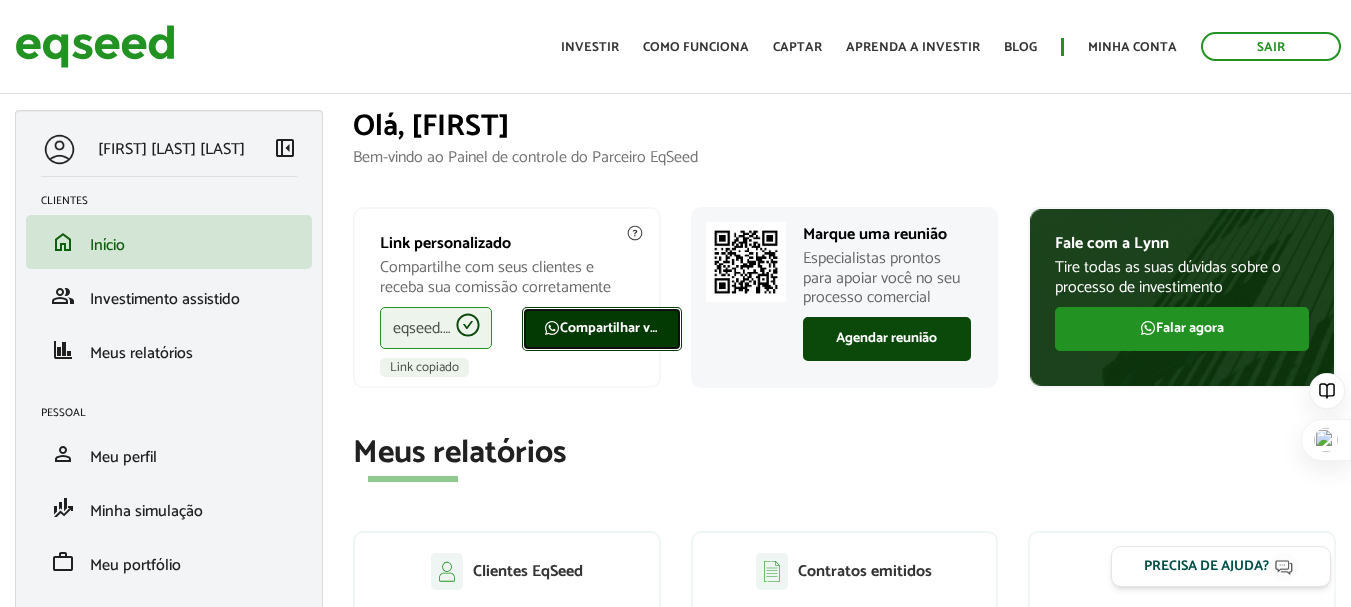 click on "Compartilhar via WhatsApp" at bounding box center (602, 329) 